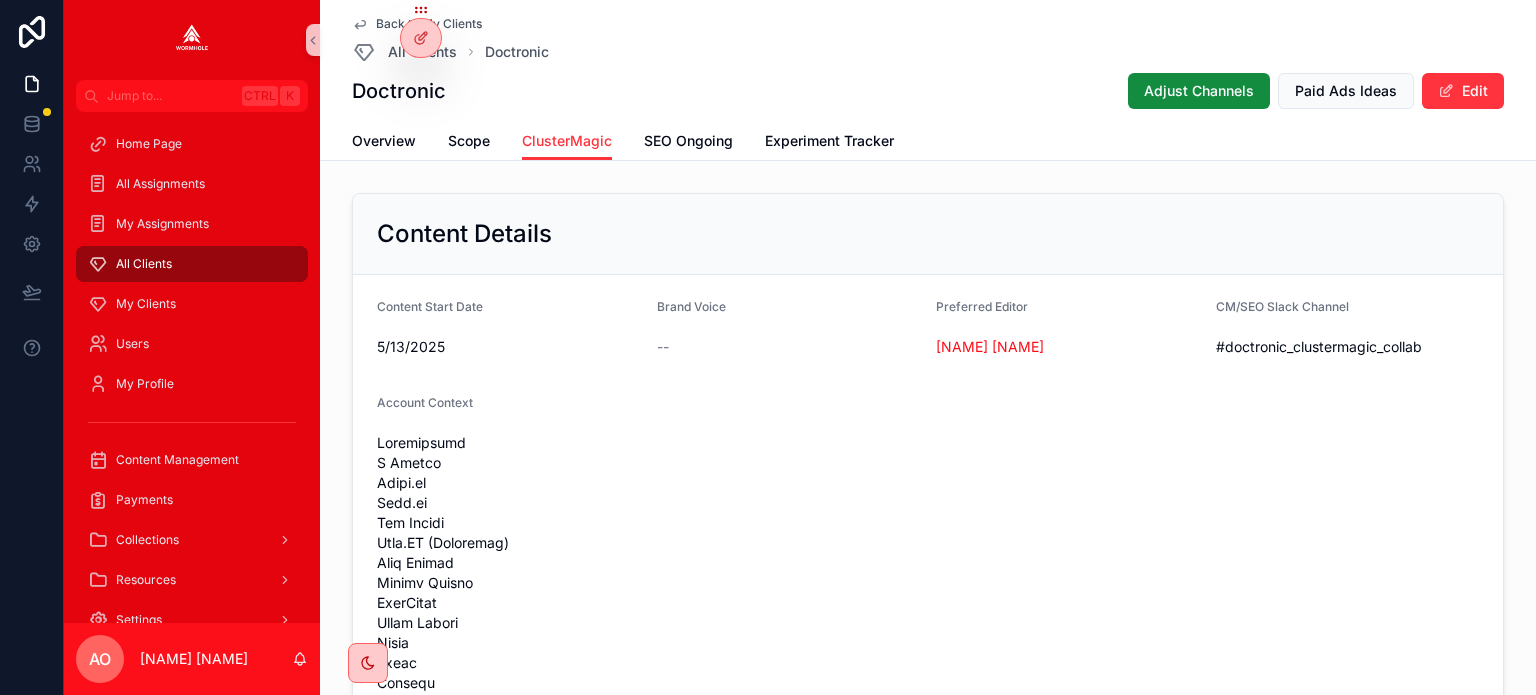 scroll, scrollTop: 0, scrollLeft: 0, axis: both 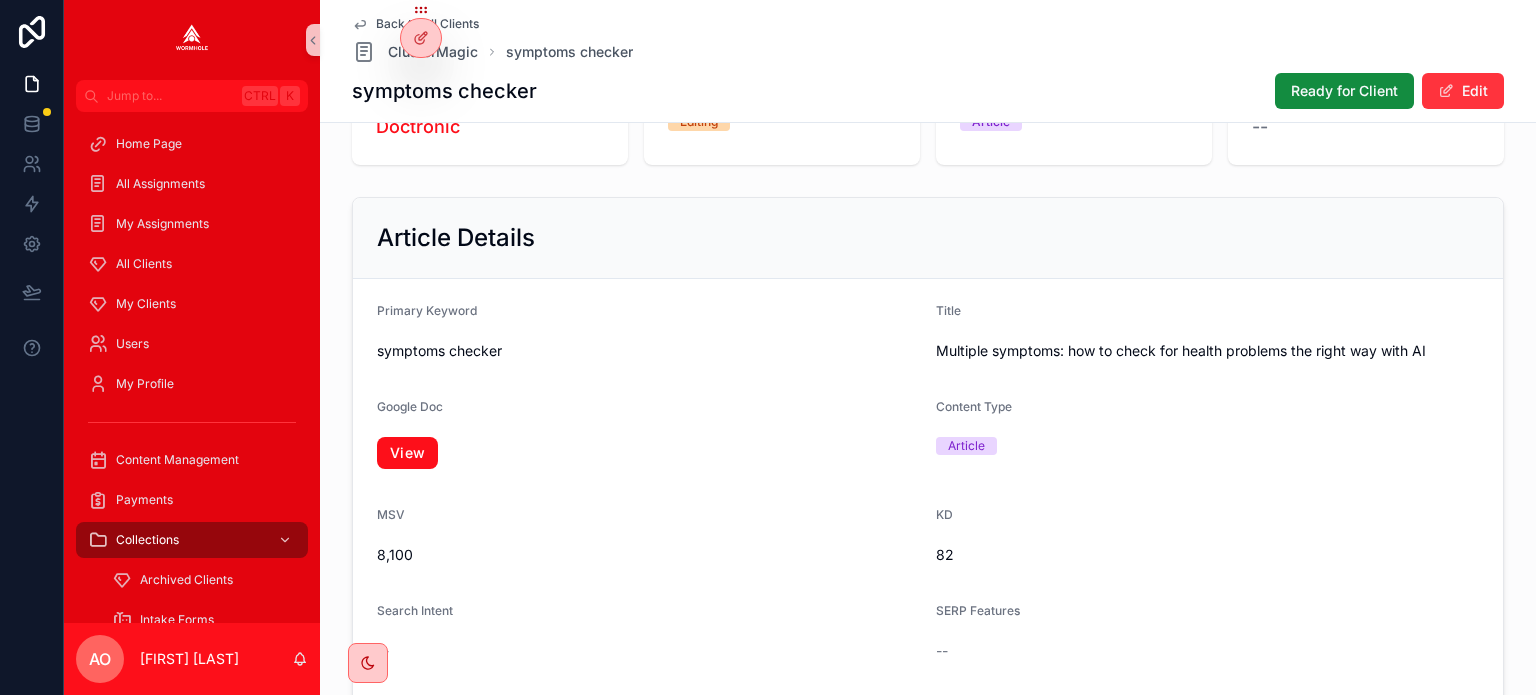 click on "View" at bounding box center [407, 453] 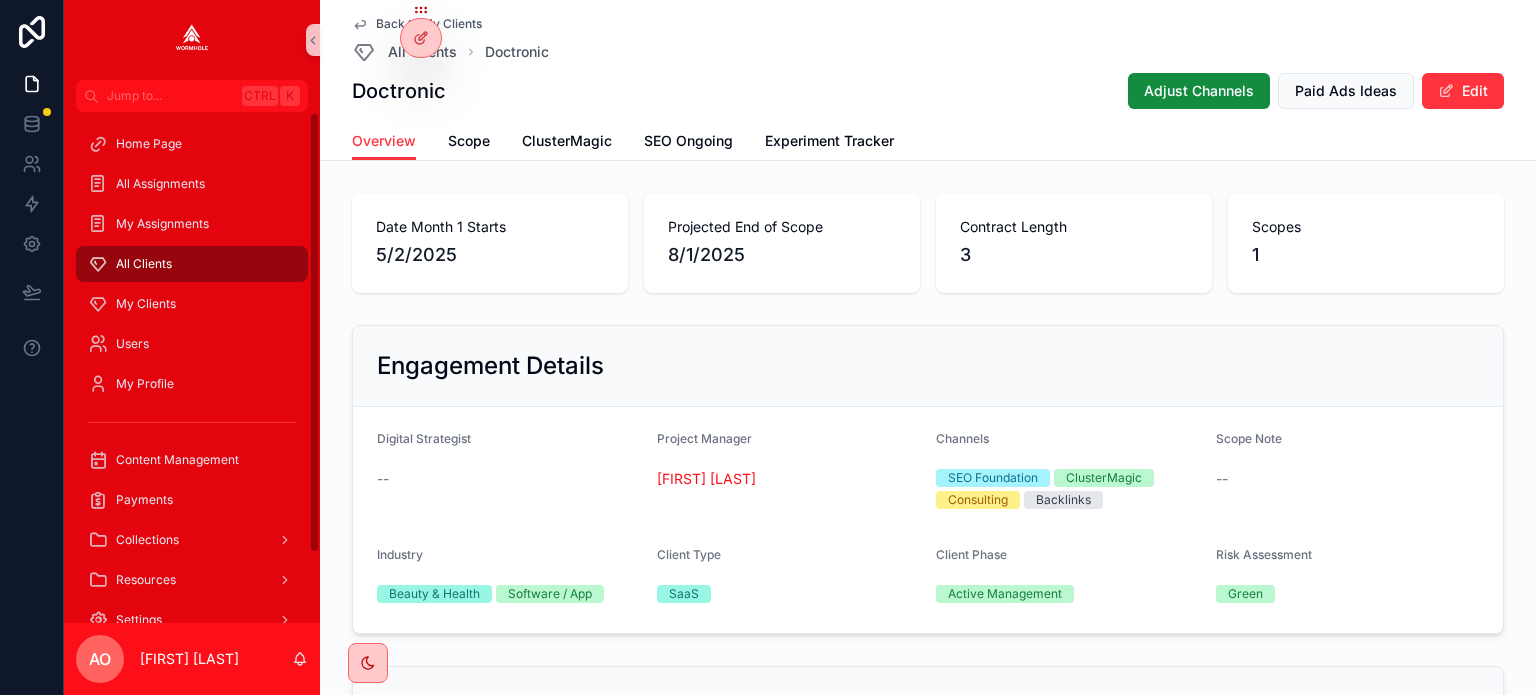scroll, scrollTop: 0, scrollLeft: 0, axis: both 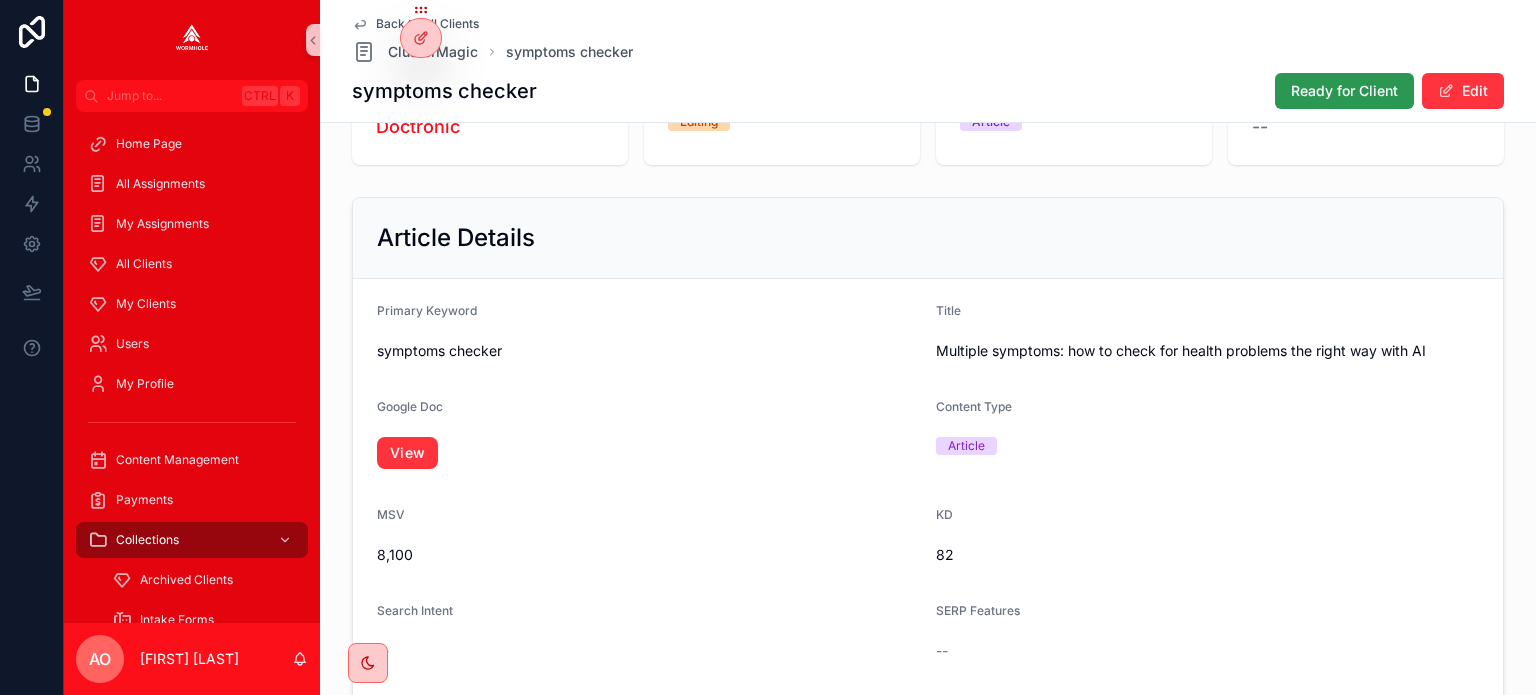 click on "Ready for Client" at bounding box center (1344, 91) 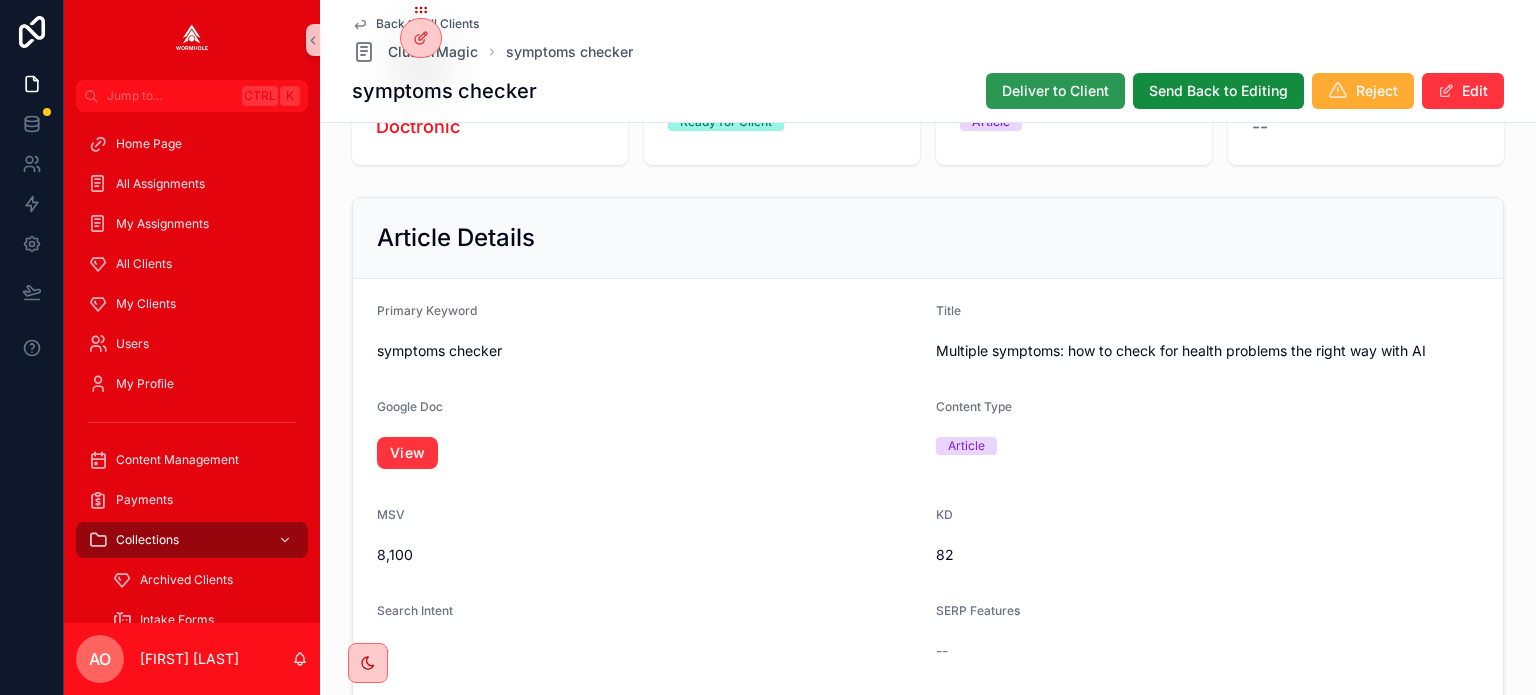 click on "Deliver to Client" at bounding box center [1055, 91] 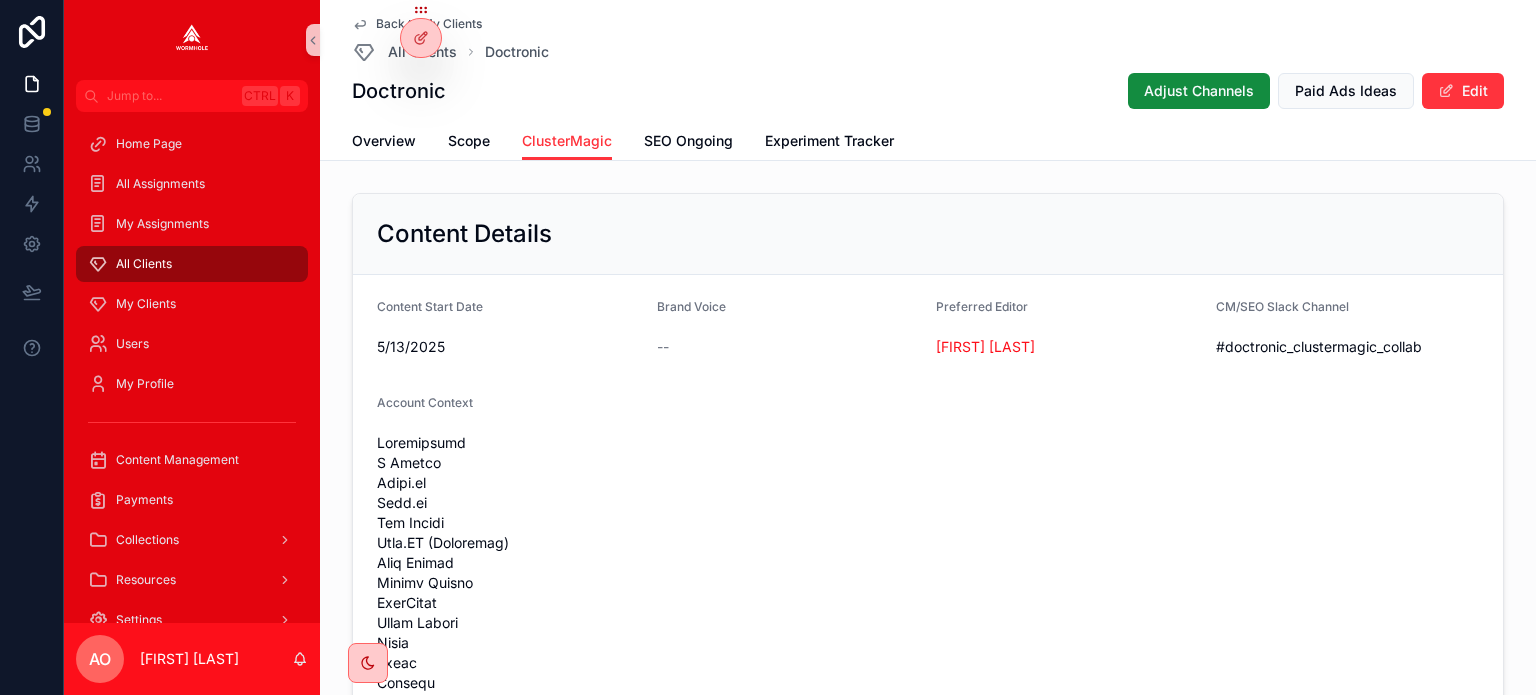 scroll, scrollTop: 0, scrollLeft: 0, axis: both 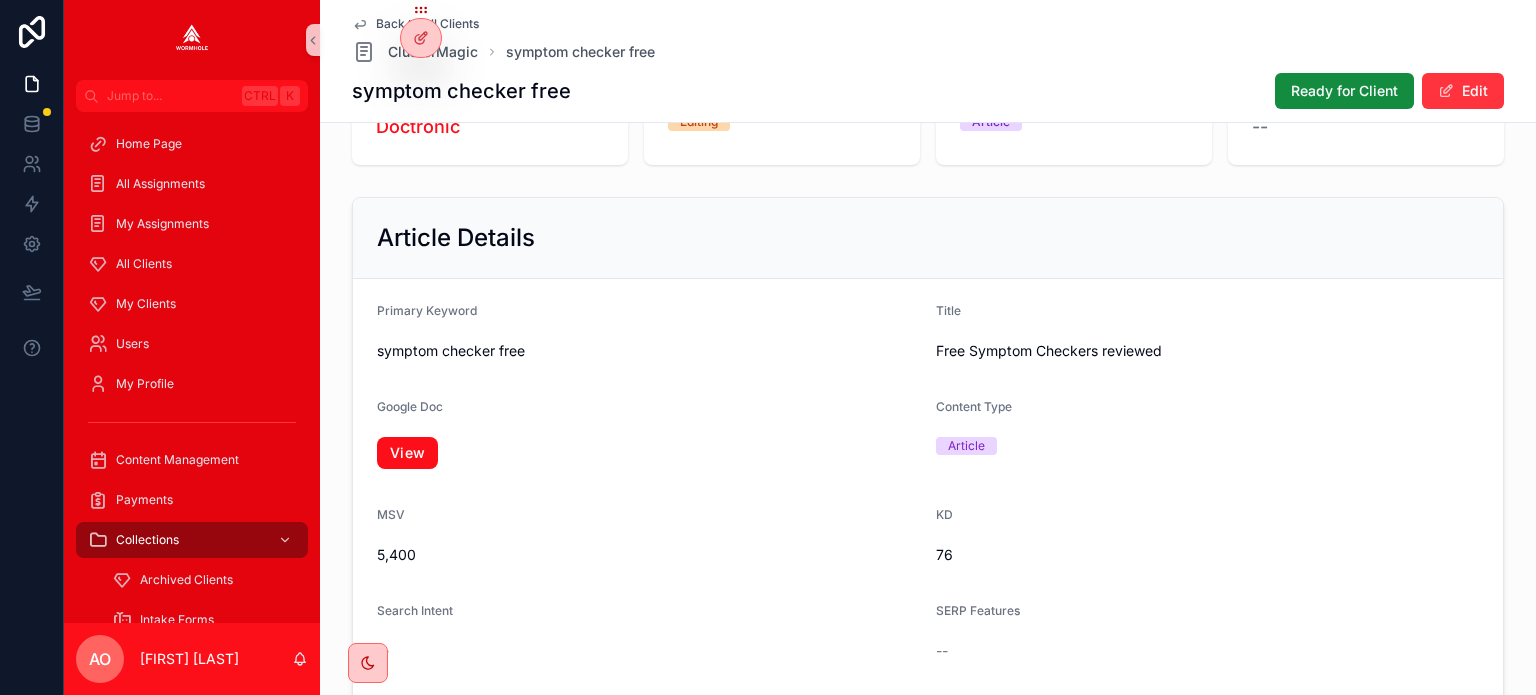 click on "View" at bounding box center [407, 453] 